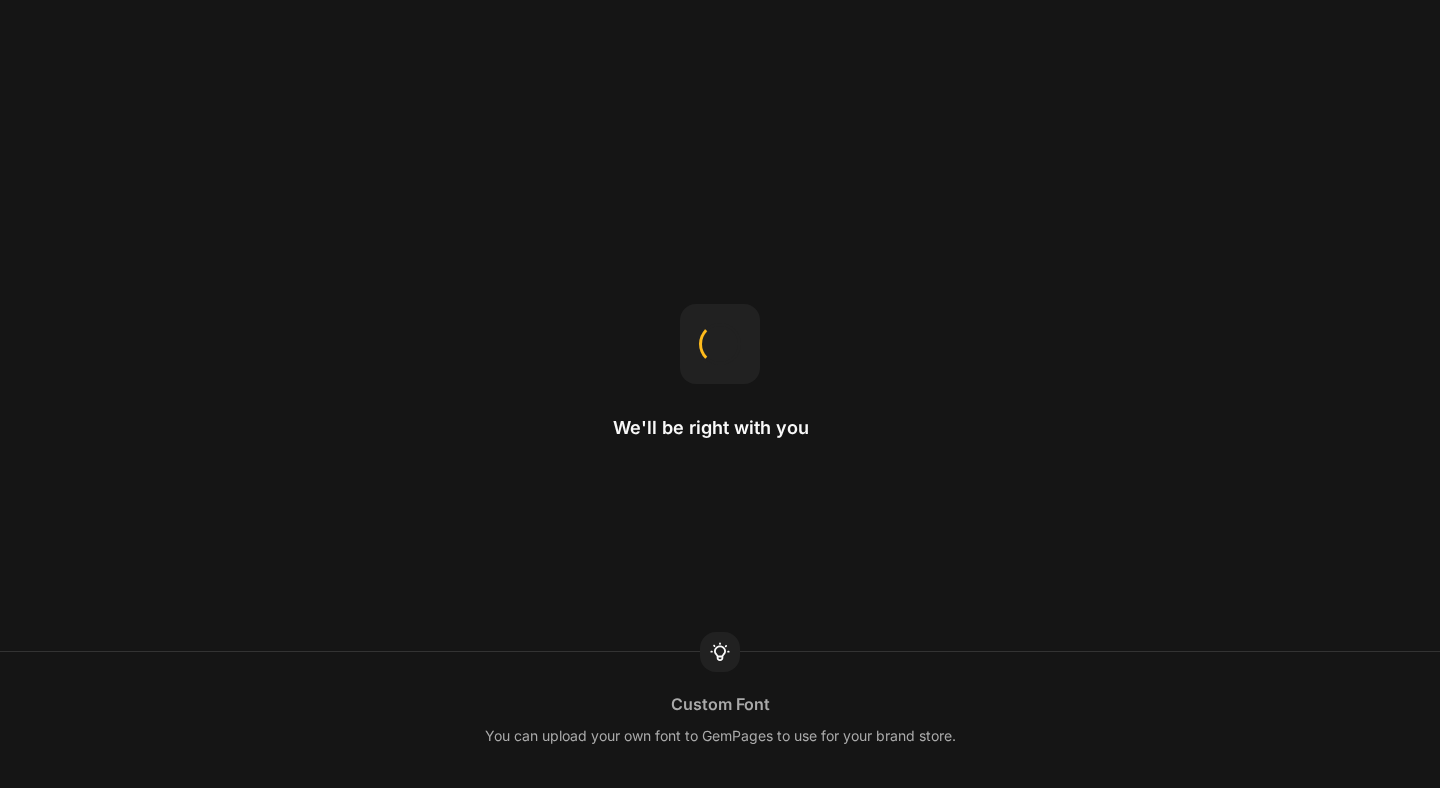 scroll, scrollTop: 0, scrollLeft: 0, axis: both 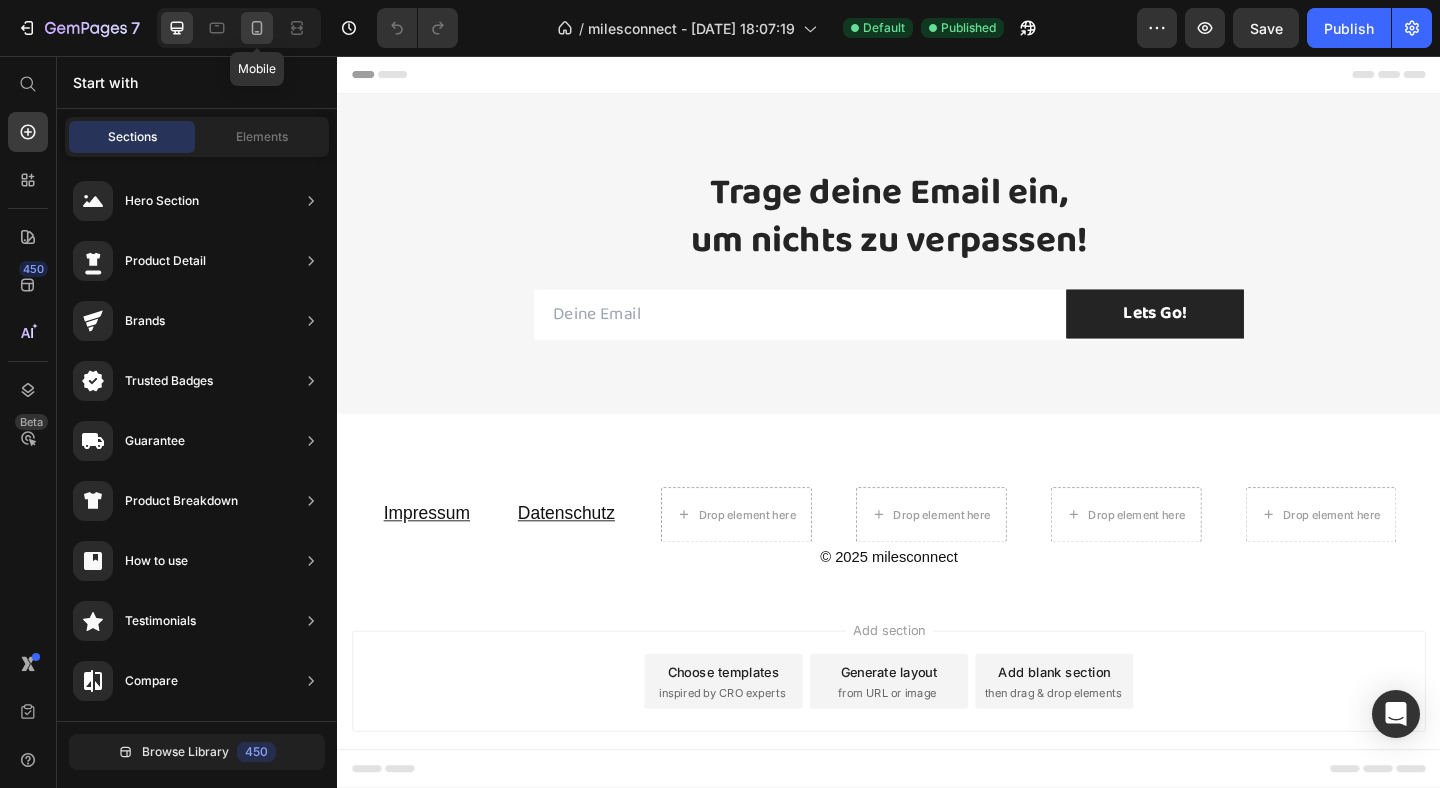 click 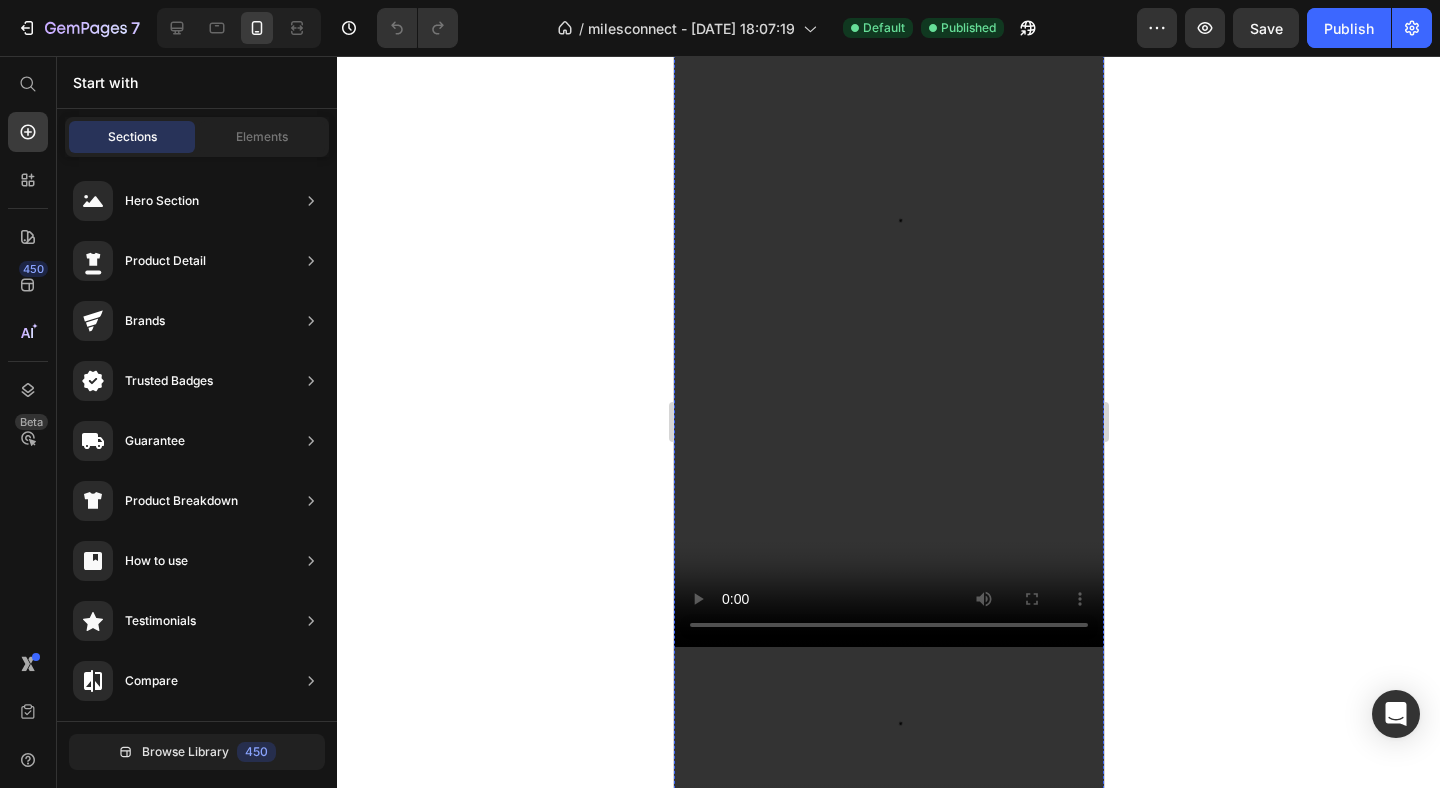 scroll, scrollTop: 0, scrollLeft: 0, axis: both 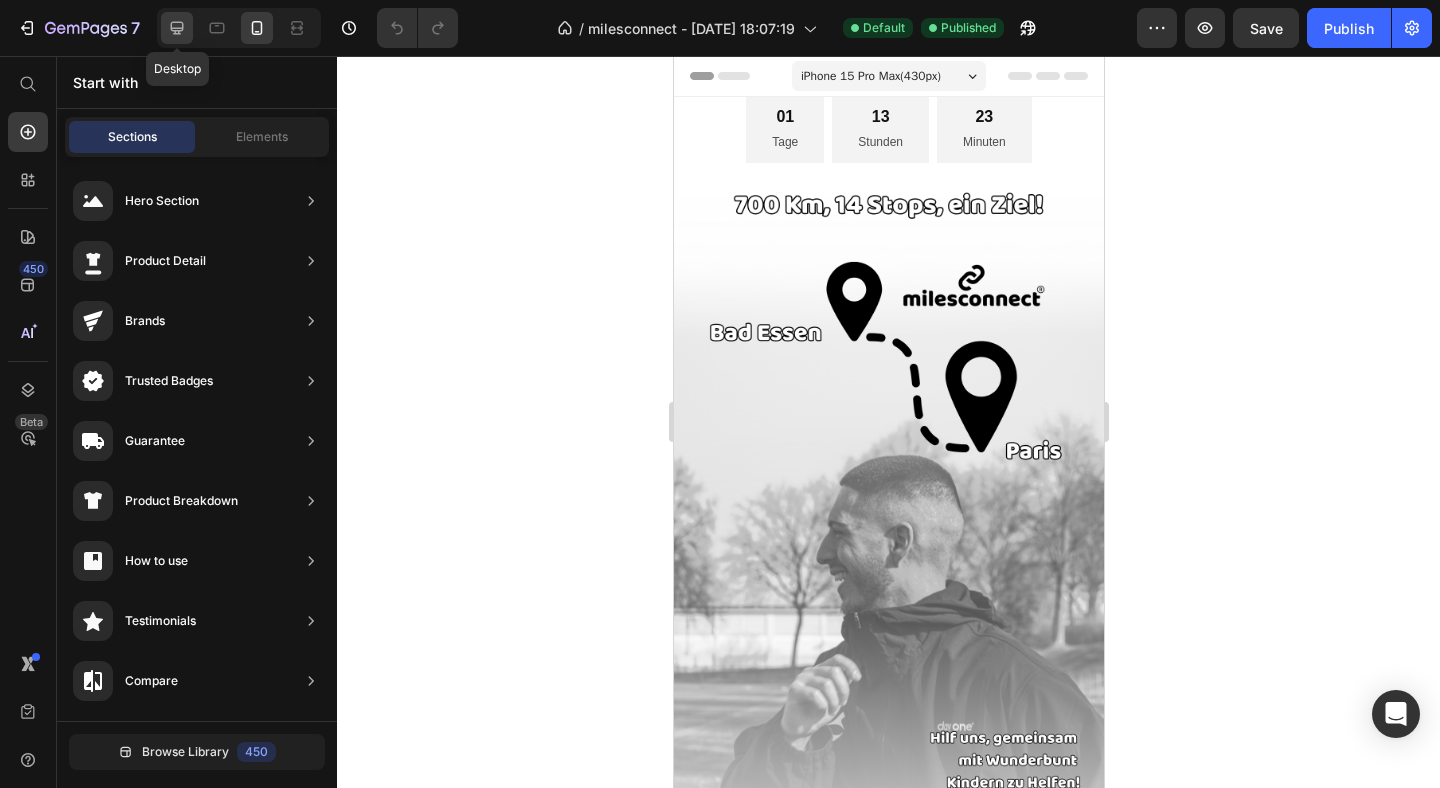 click 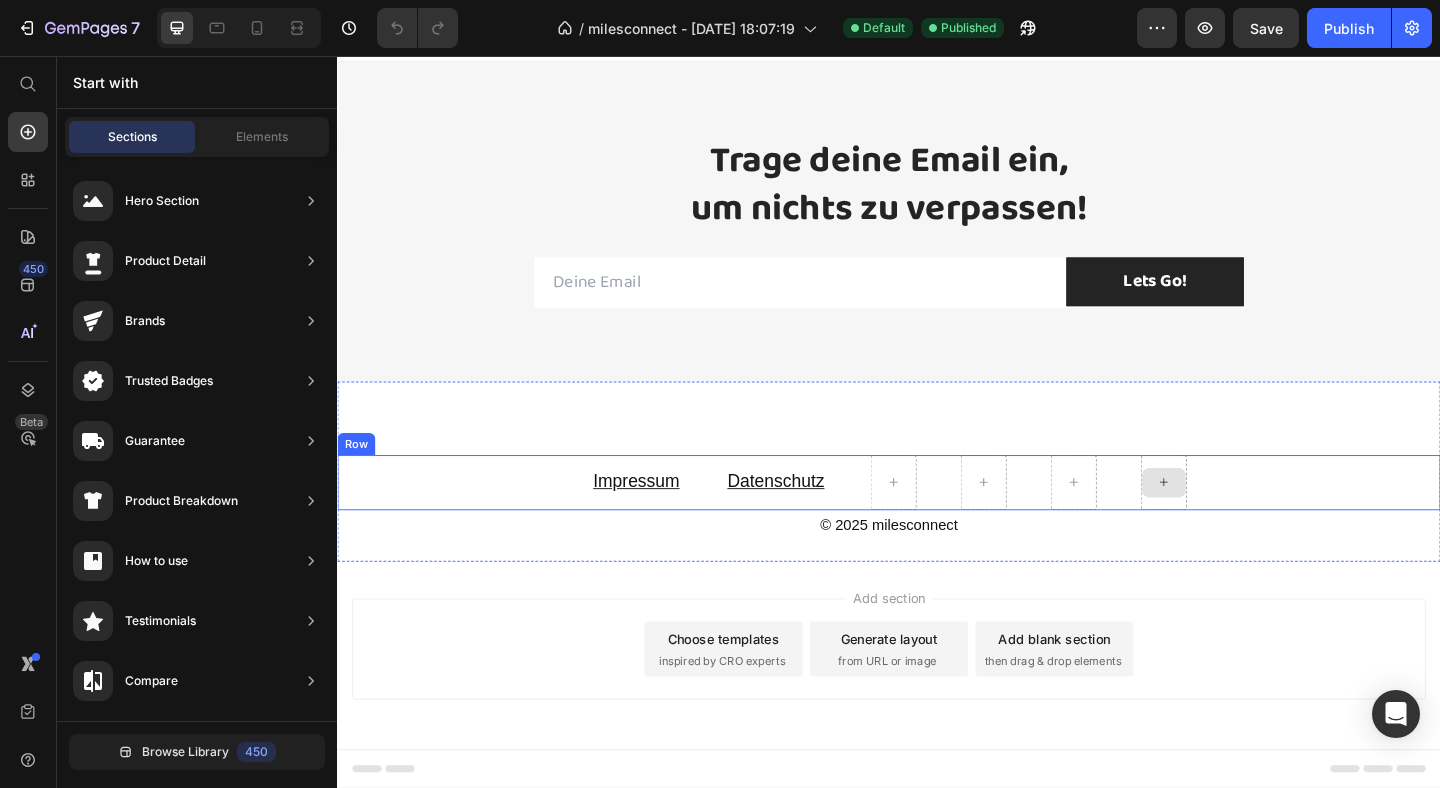 scroll, scrollTop: 0, scrollLeft: 0, axis: both 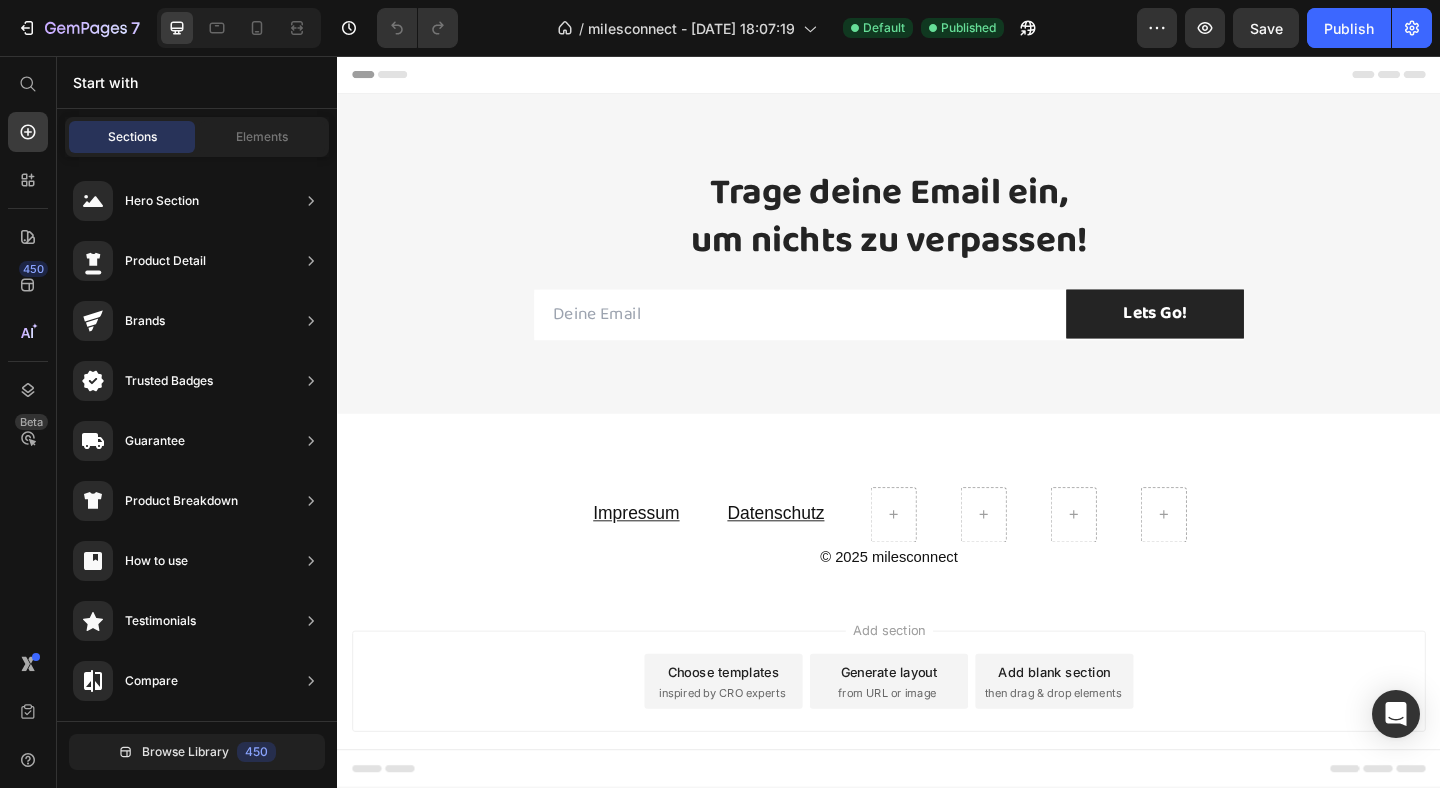 click on "Header" at bounding box center [383, 76] 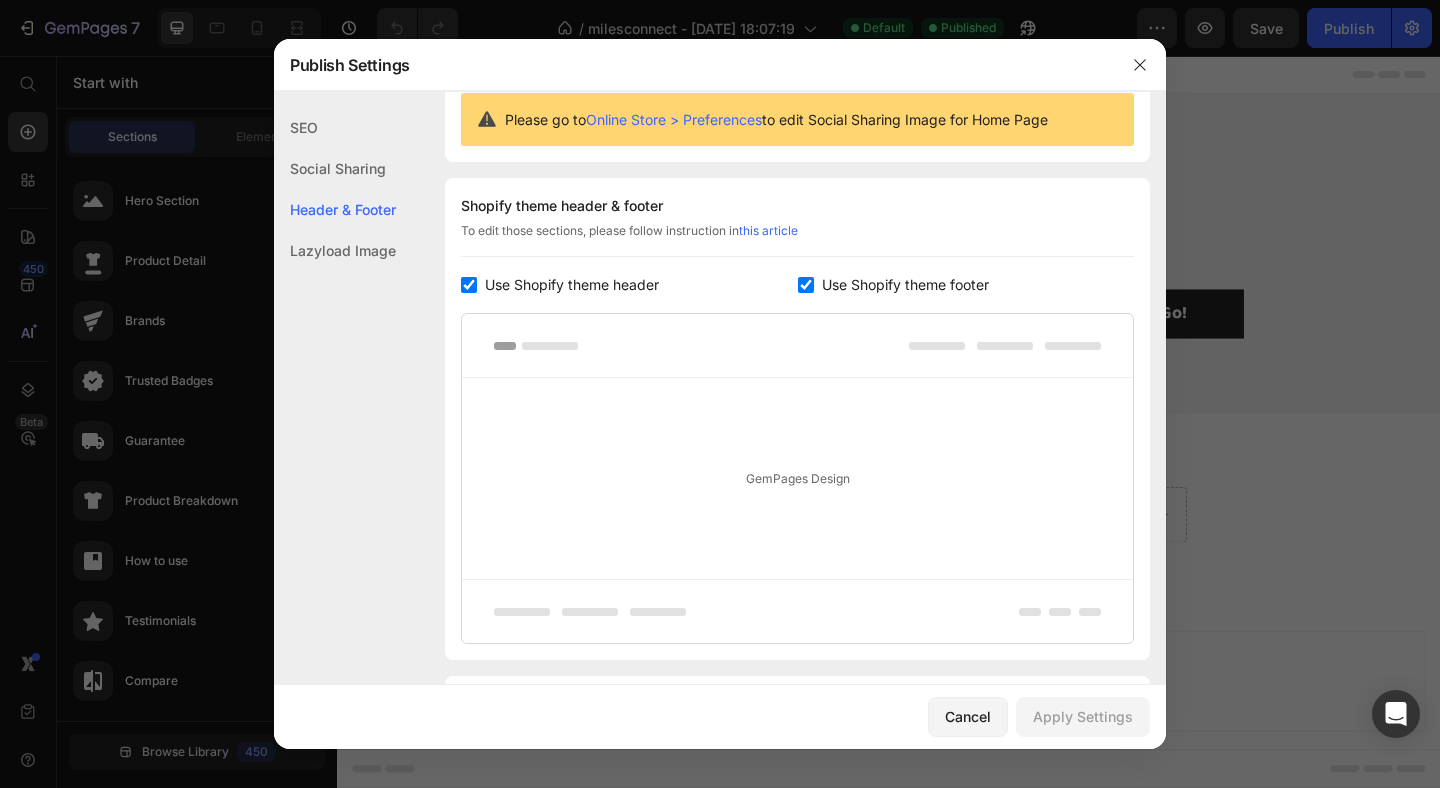 scroll, scrollTop: 0, scrollLeft: 0, axis: both 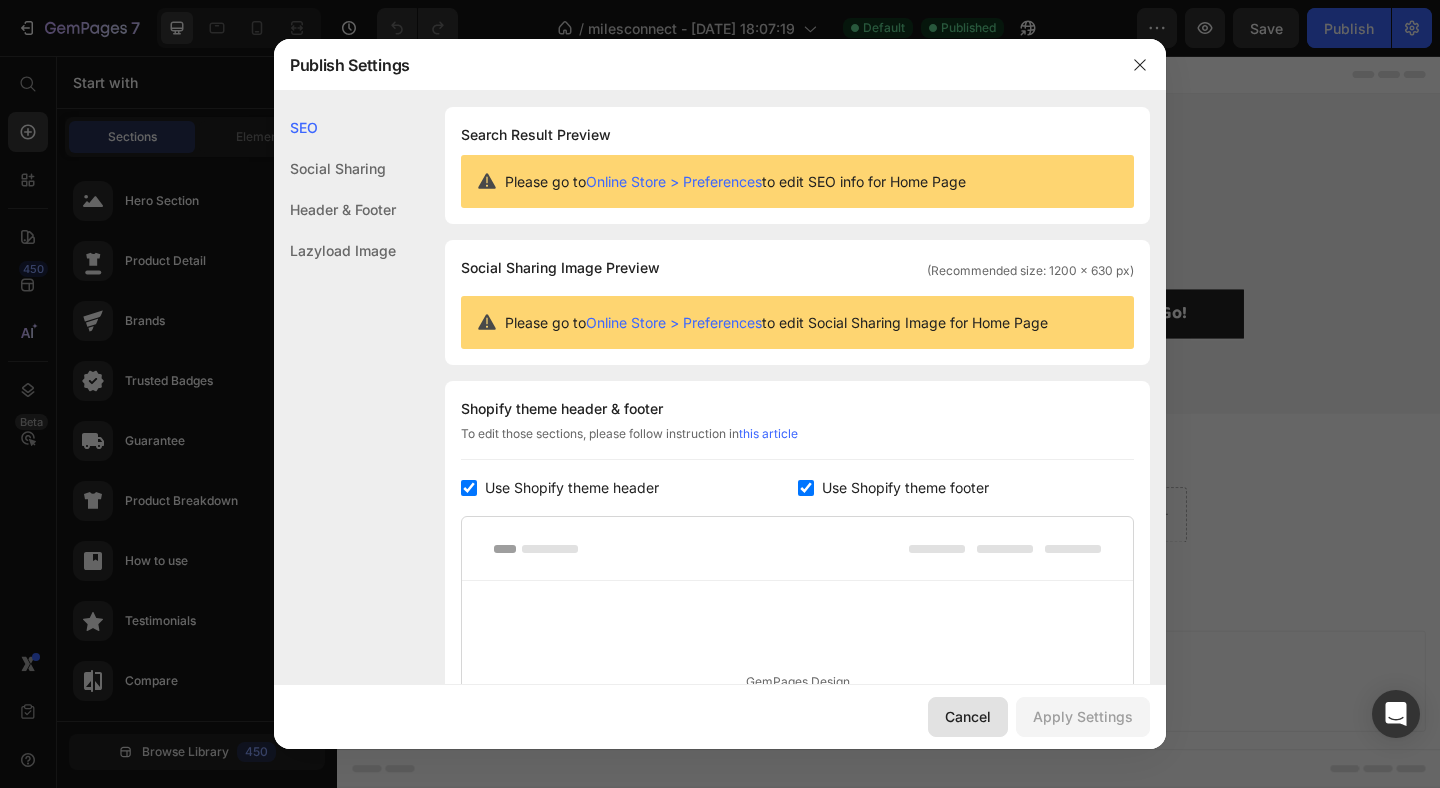 click on "Cancel" at bounding box center [968, 716] 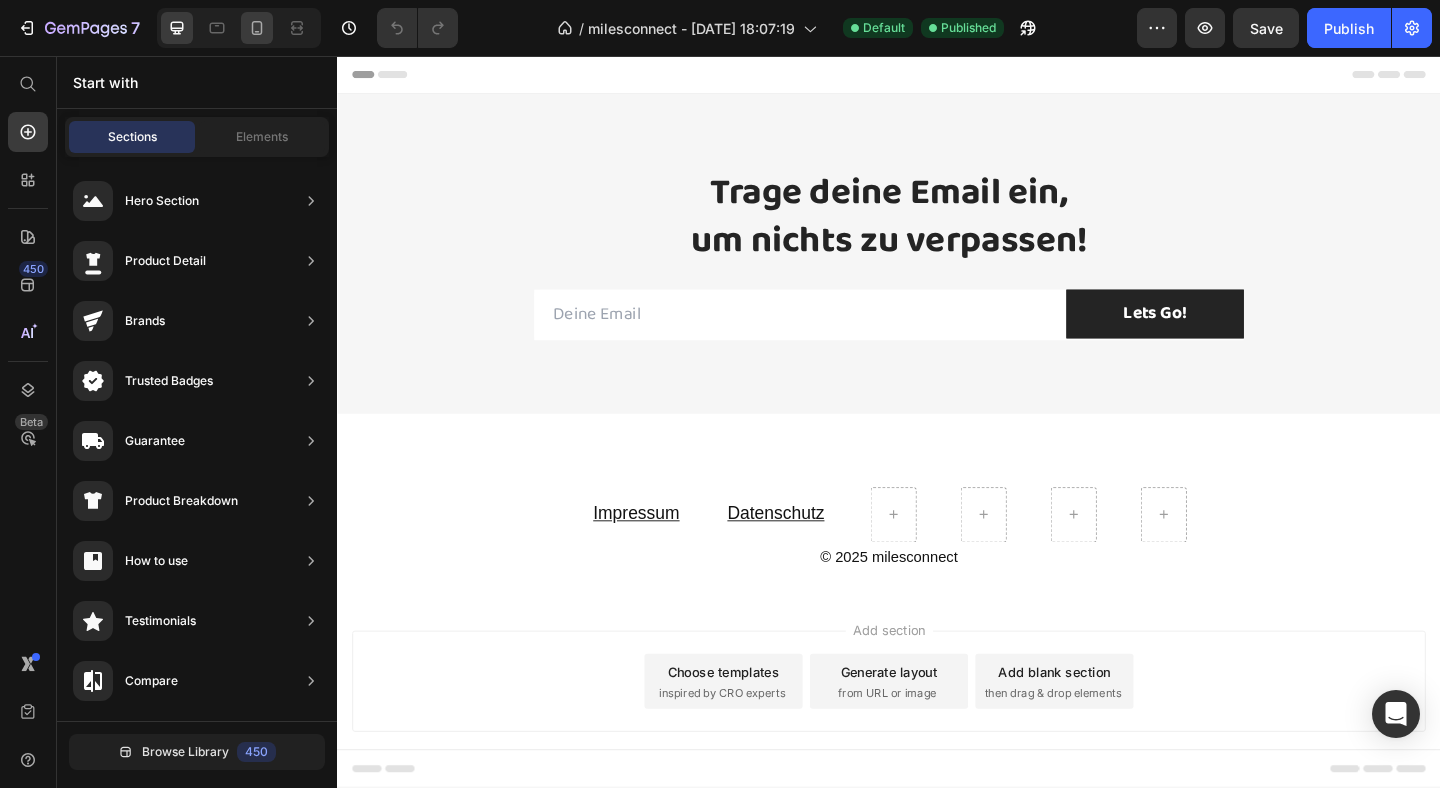 click 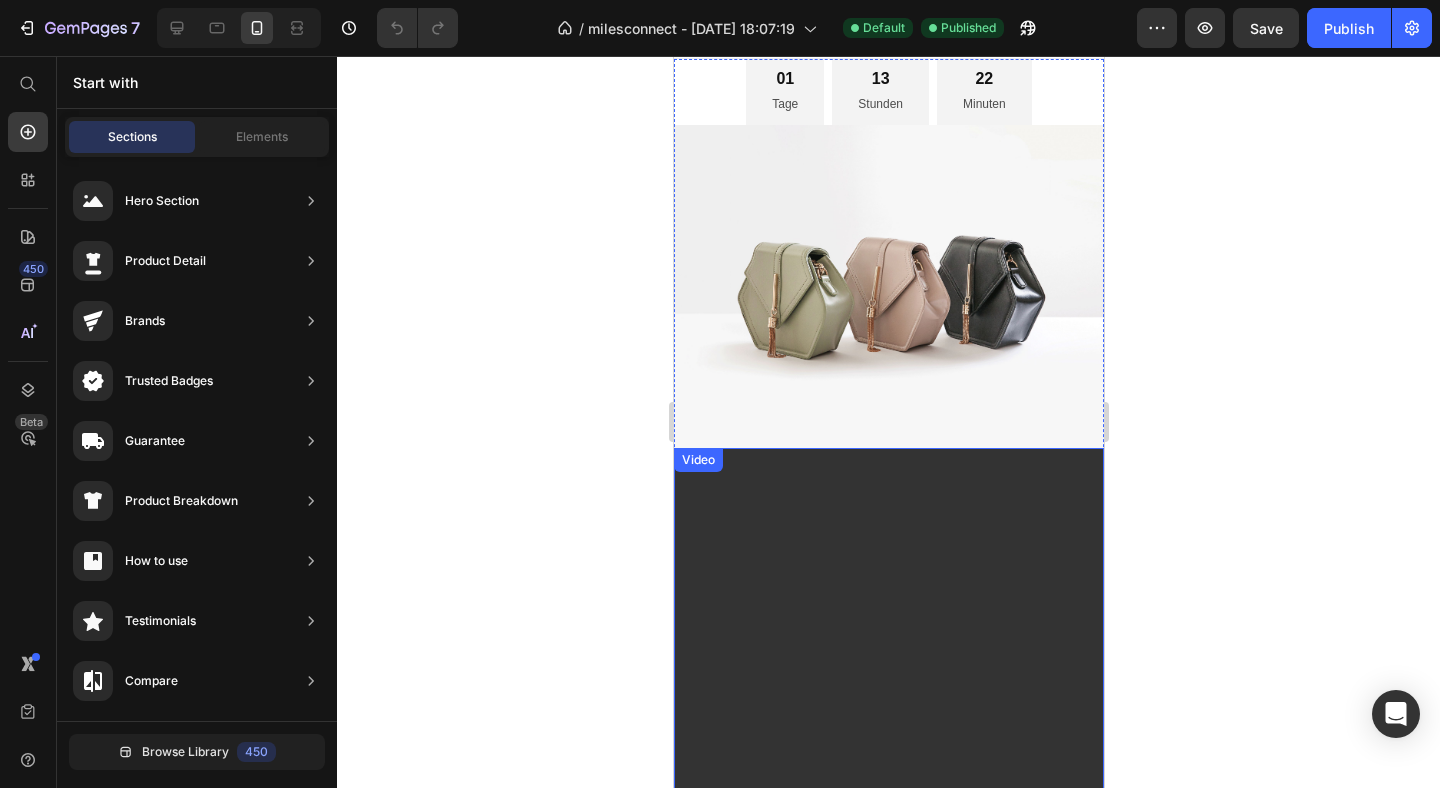 scroll, scrollTop: 0, scrollLeft: 0, axis: both 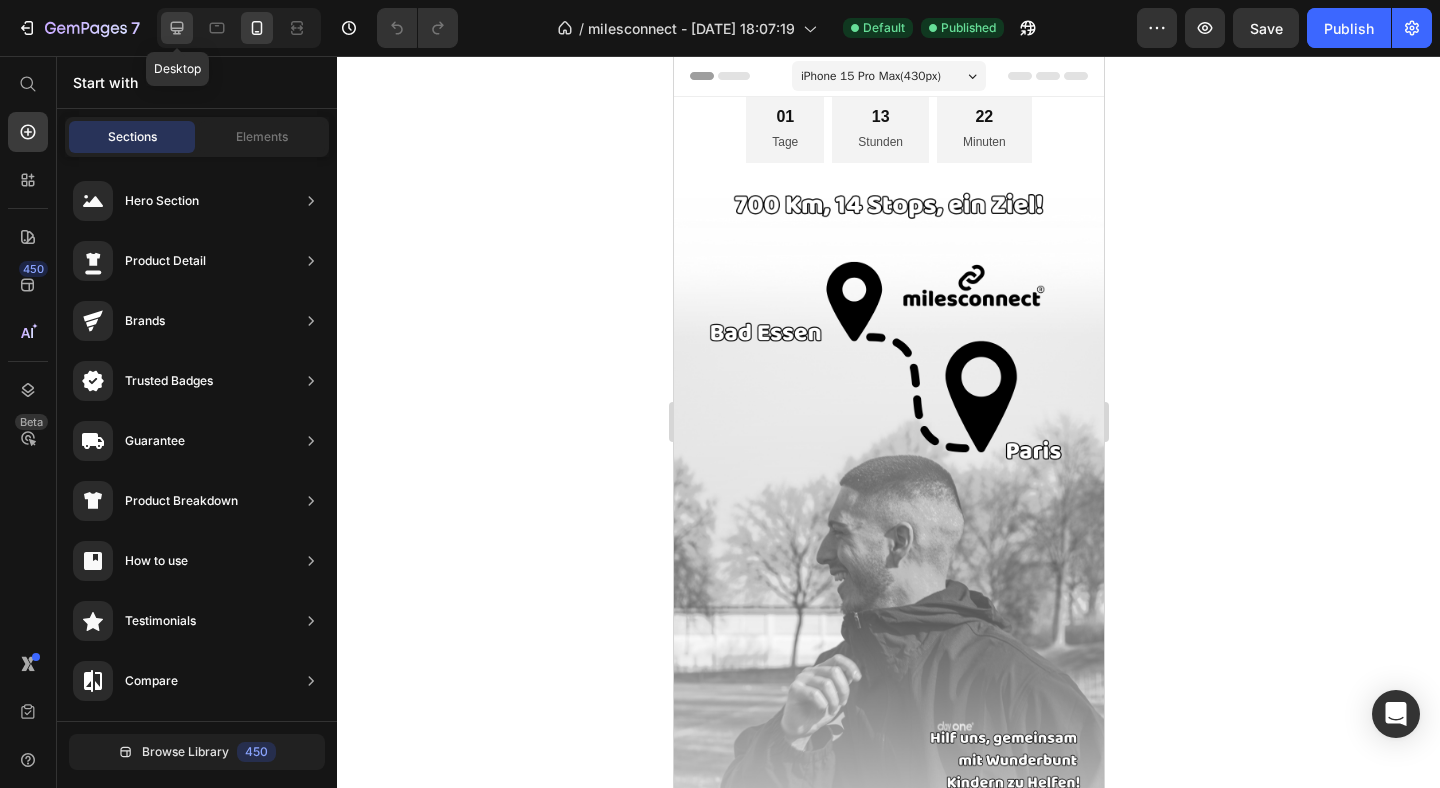 click 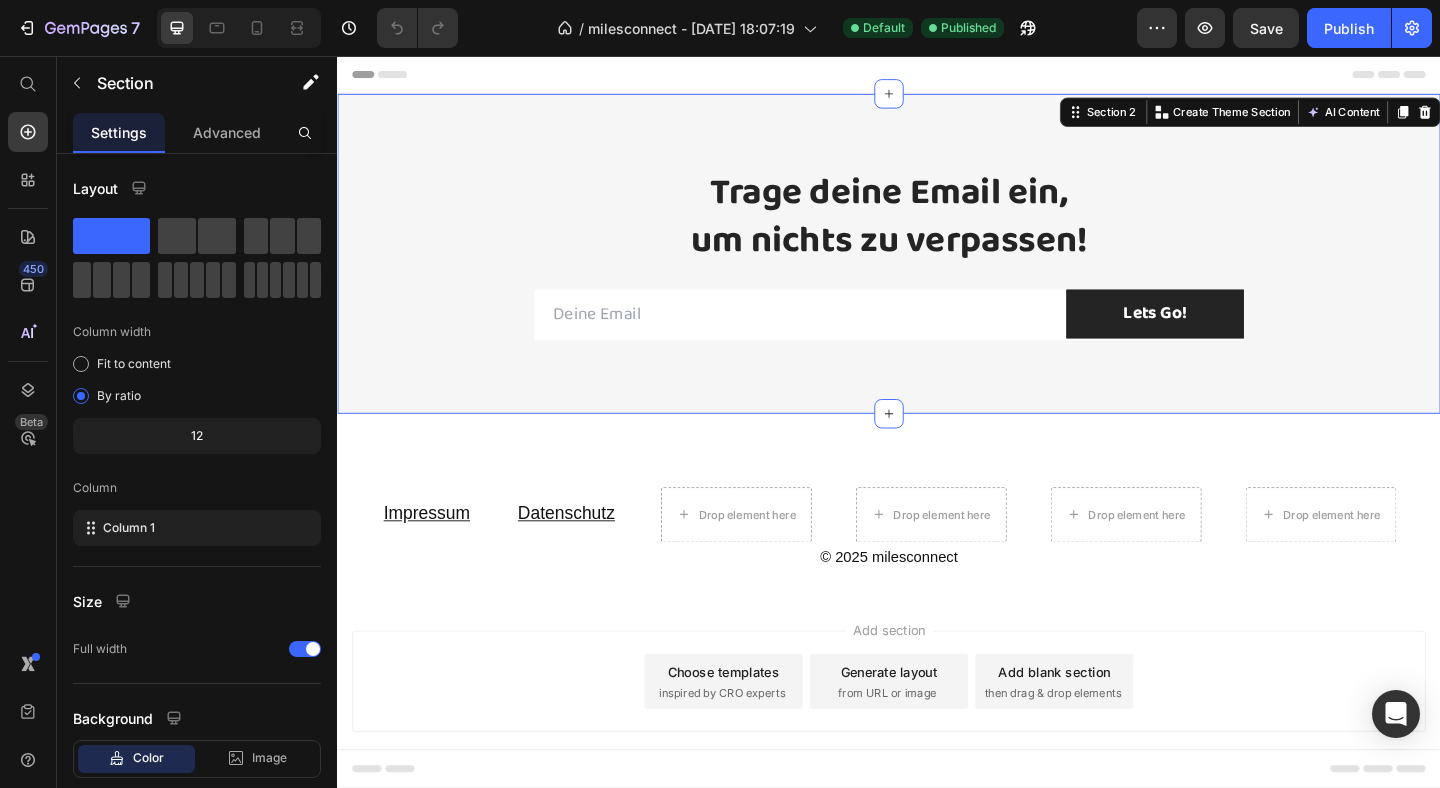 click on "Trage deine Email ein, um nichts zu verpassen! Heading Row Email Field Lets Go! Submit Button Row Newsletter Row Row Section 2   You can create reusable sections Create Theme Section AI Content Write with GemAI What would you like to describe here? Tone and Voice Persuasive Product Getting products... Show more Generate" at bounding box center (937, 271) 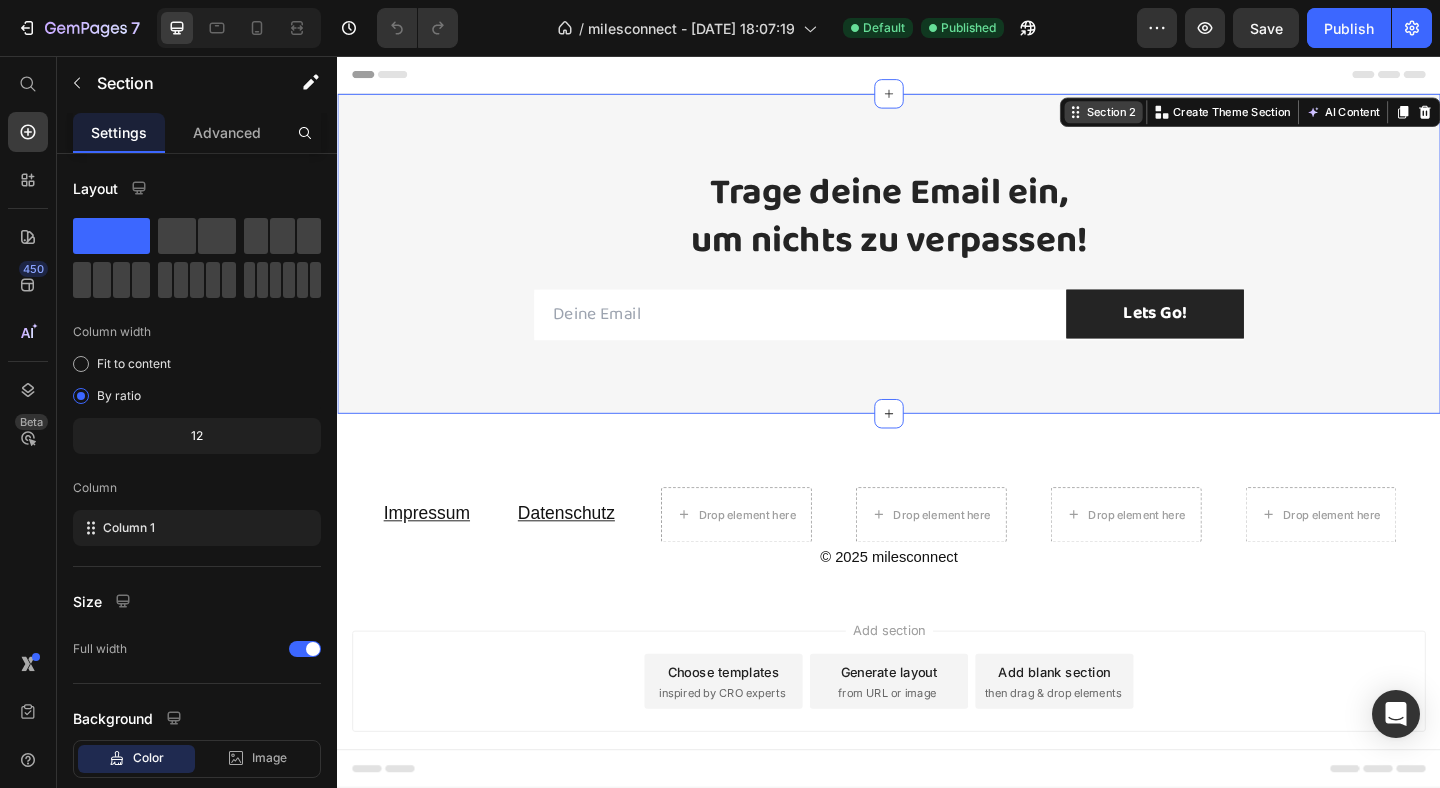 click on "Section 2" at bounding box center [1178, 117] 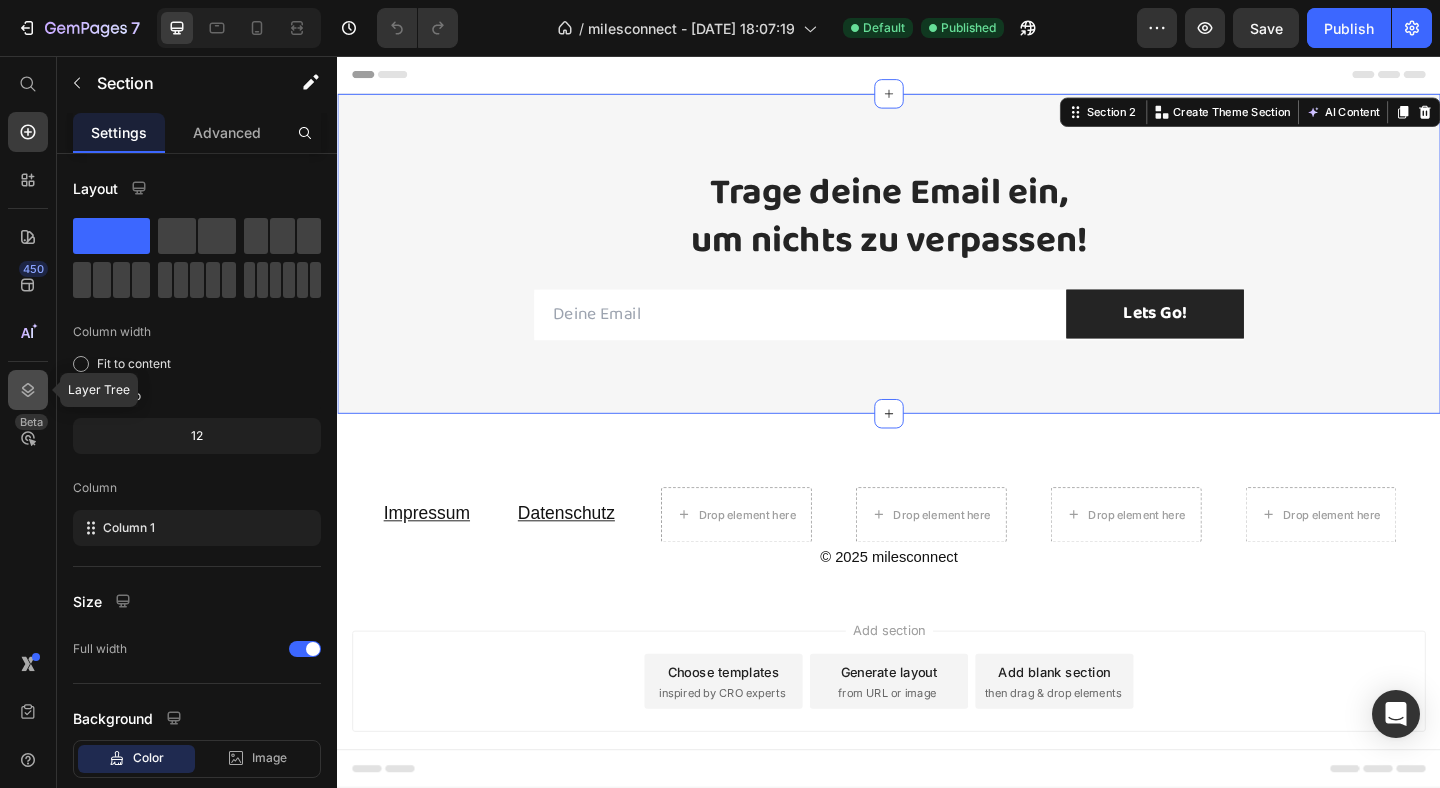 click 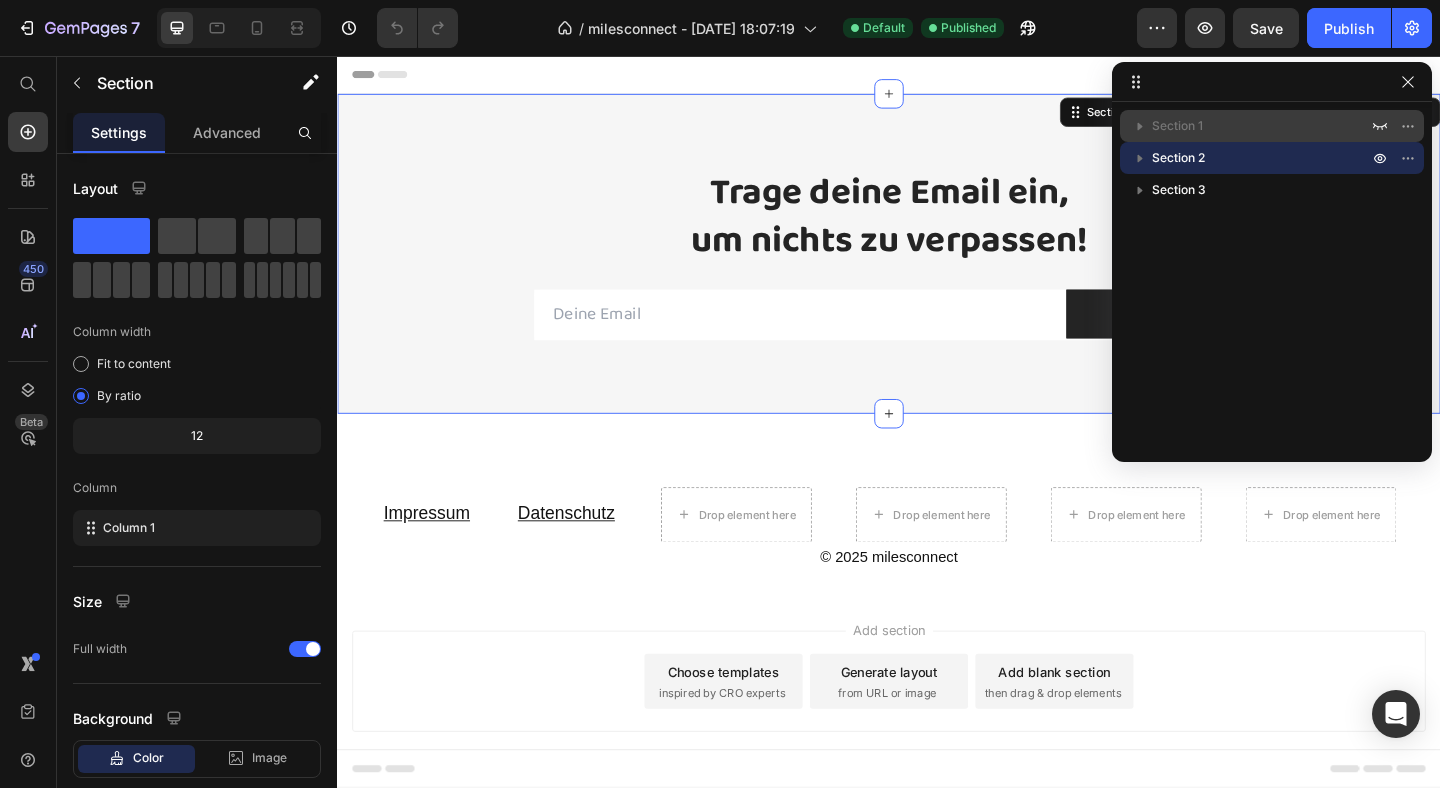 click 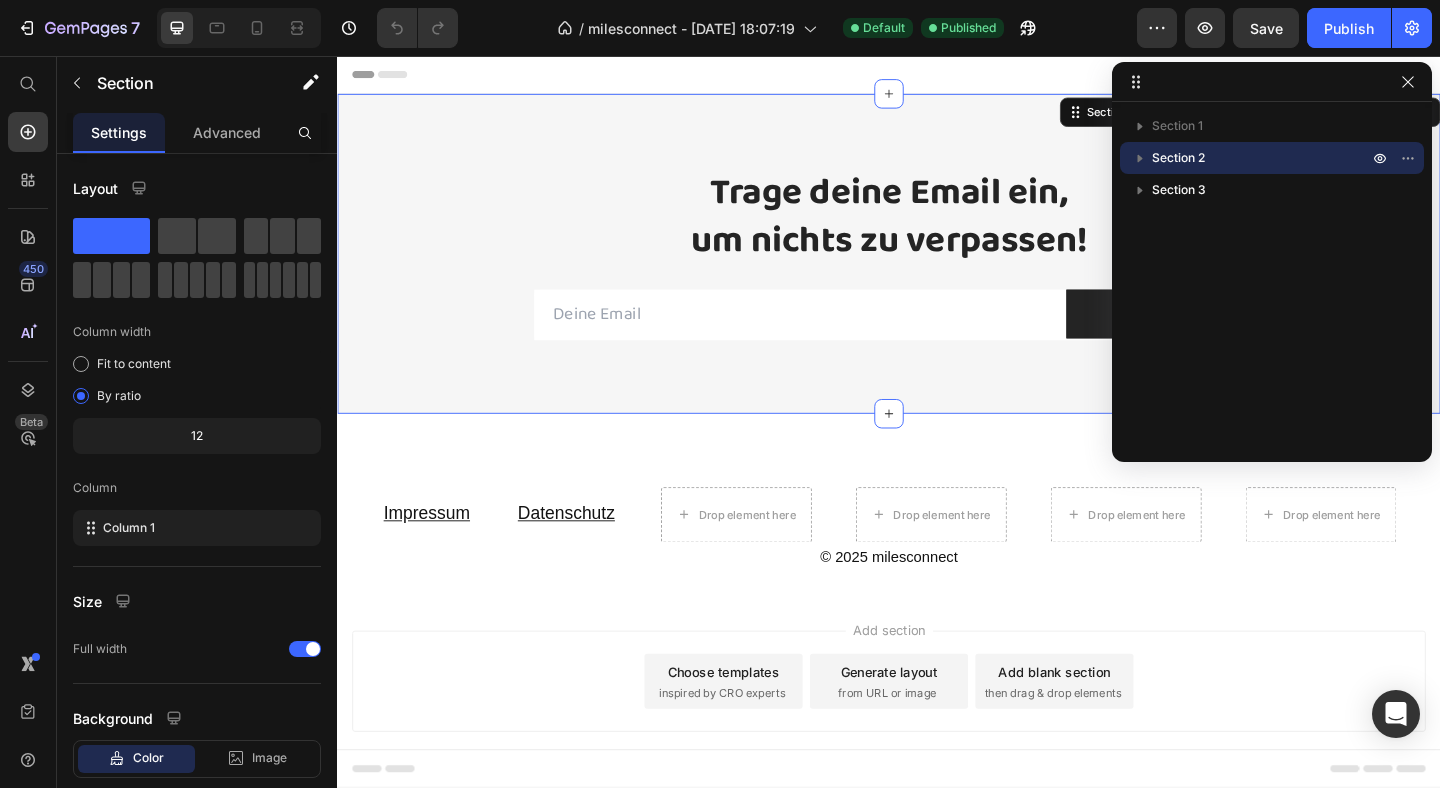 click 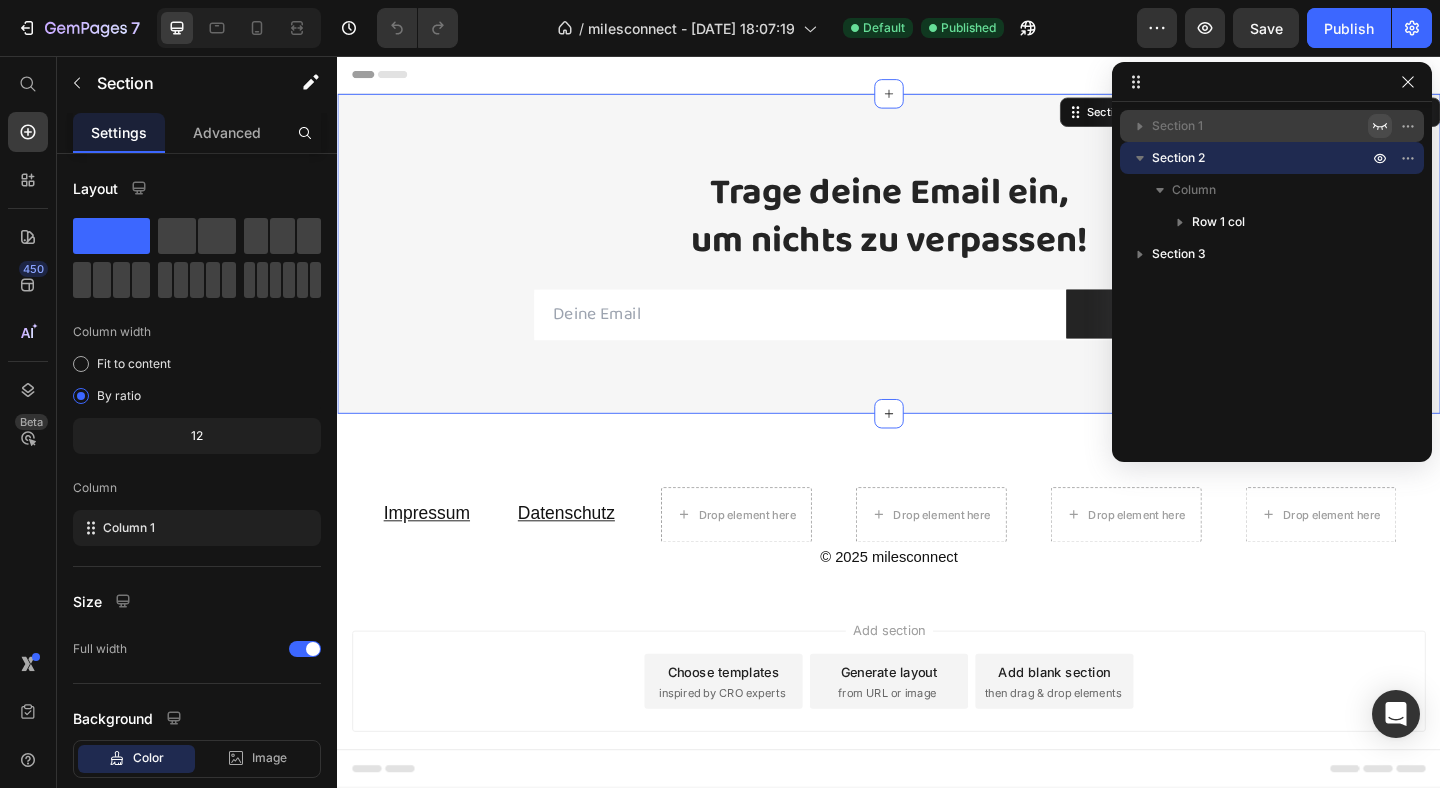 click 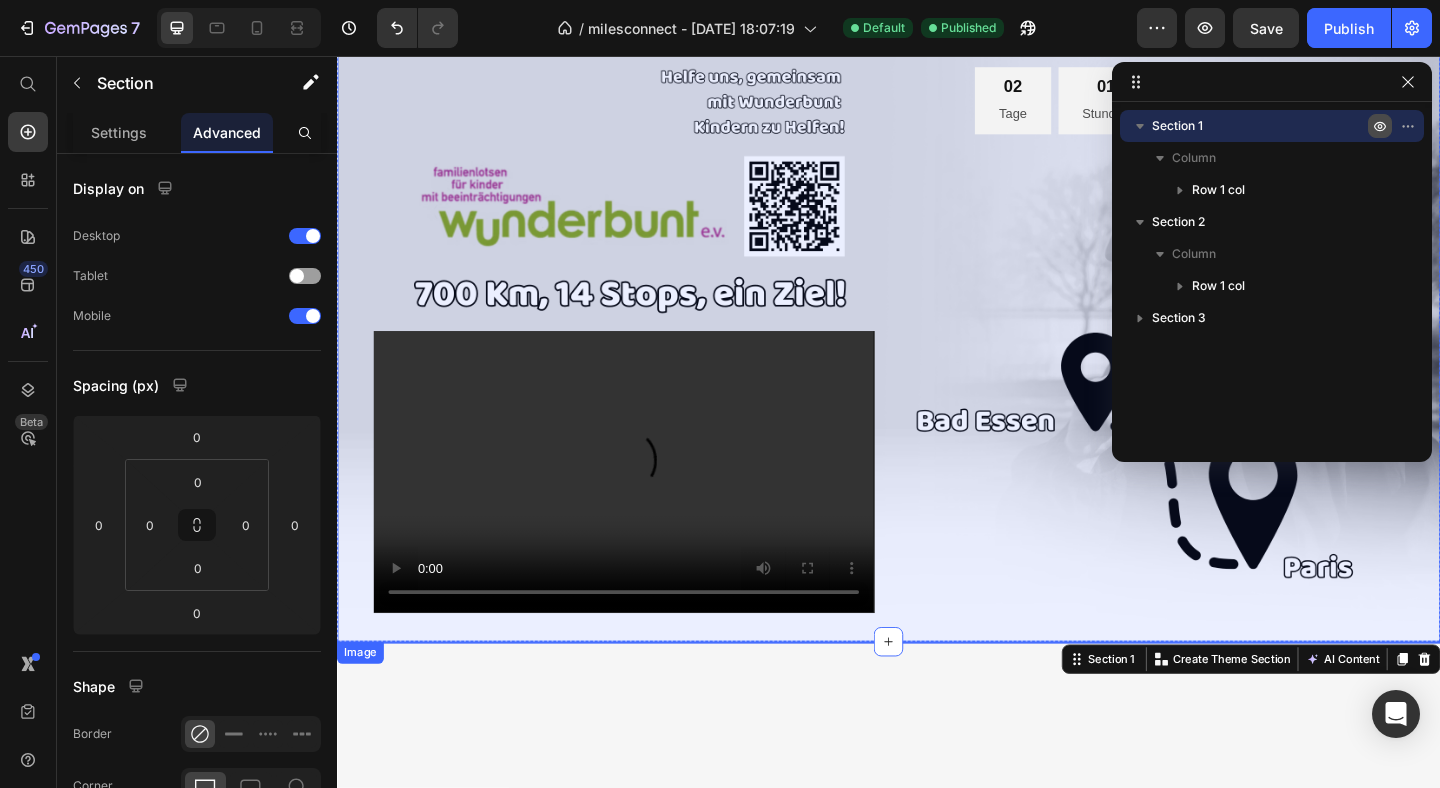 scroll, scrollTop: 0, scrollLeft: 0, axis: both 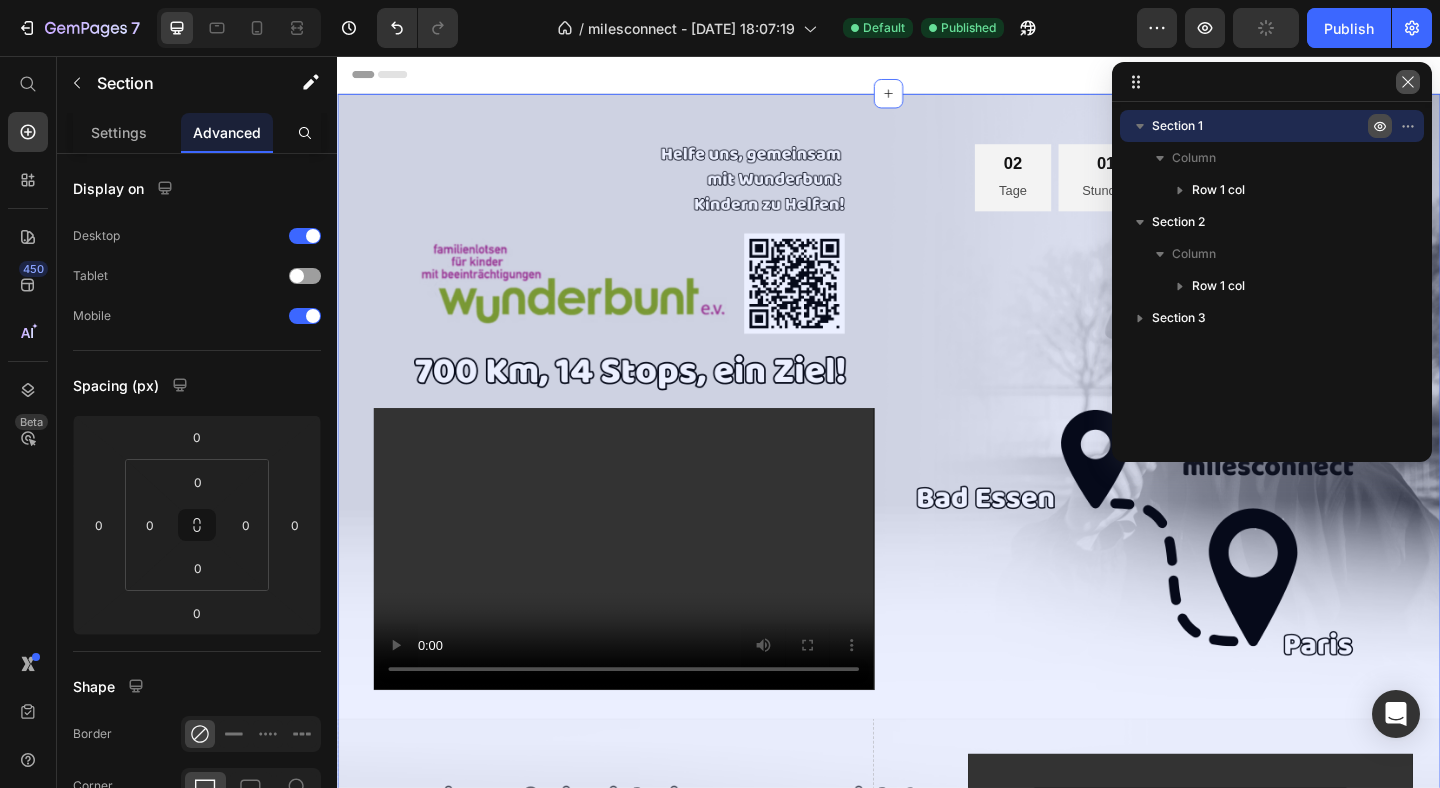 click 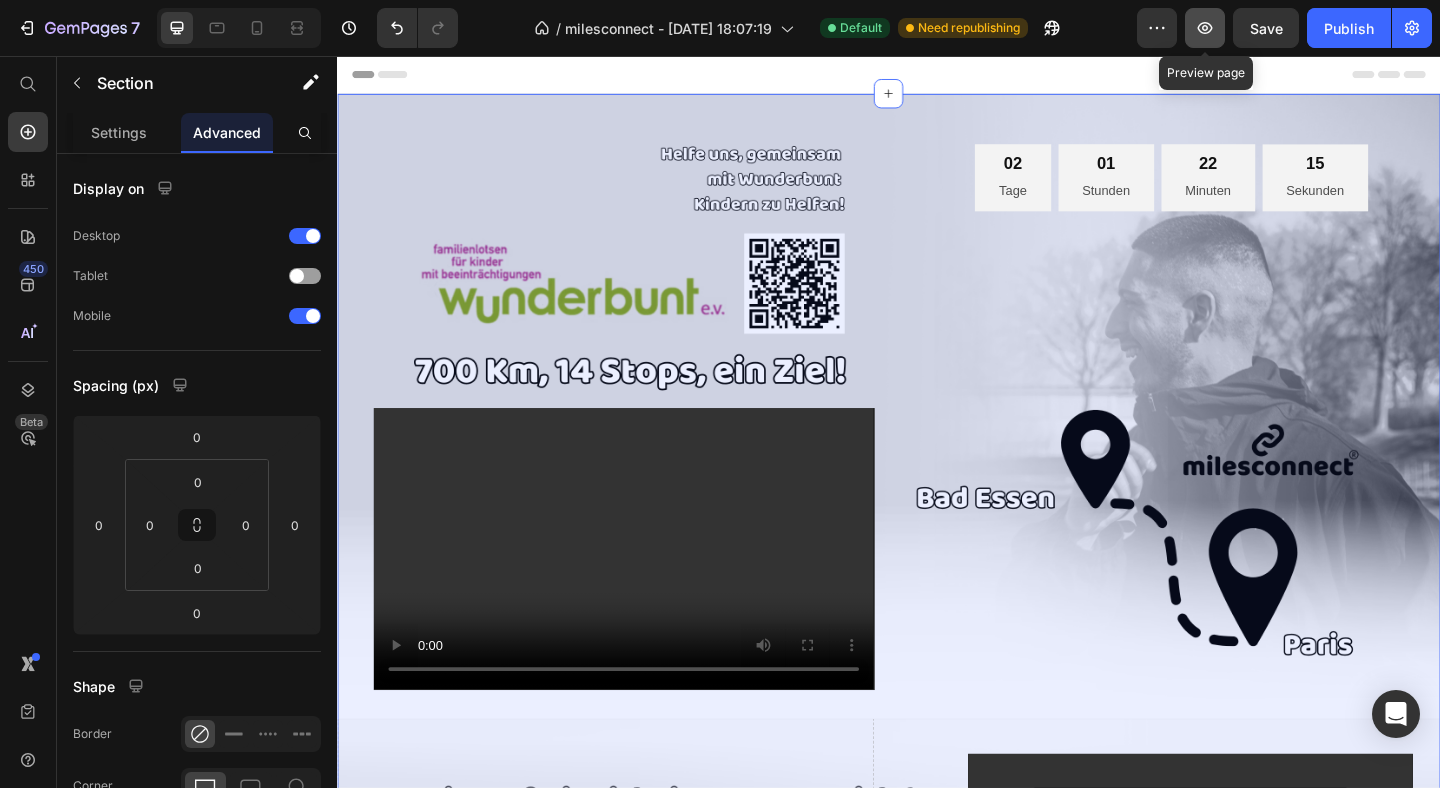 click 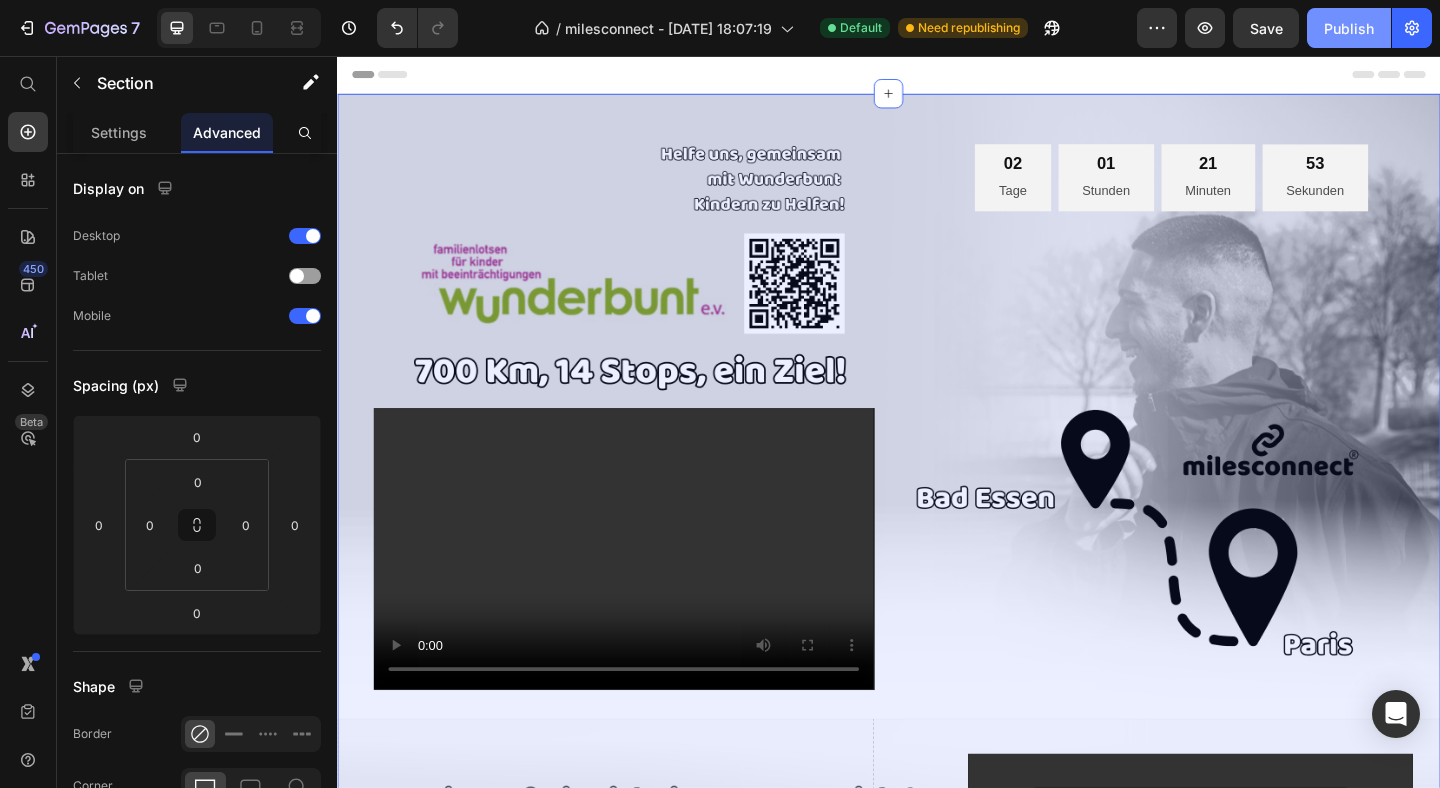 click on "Publish" at bounding box center [1349, 28] 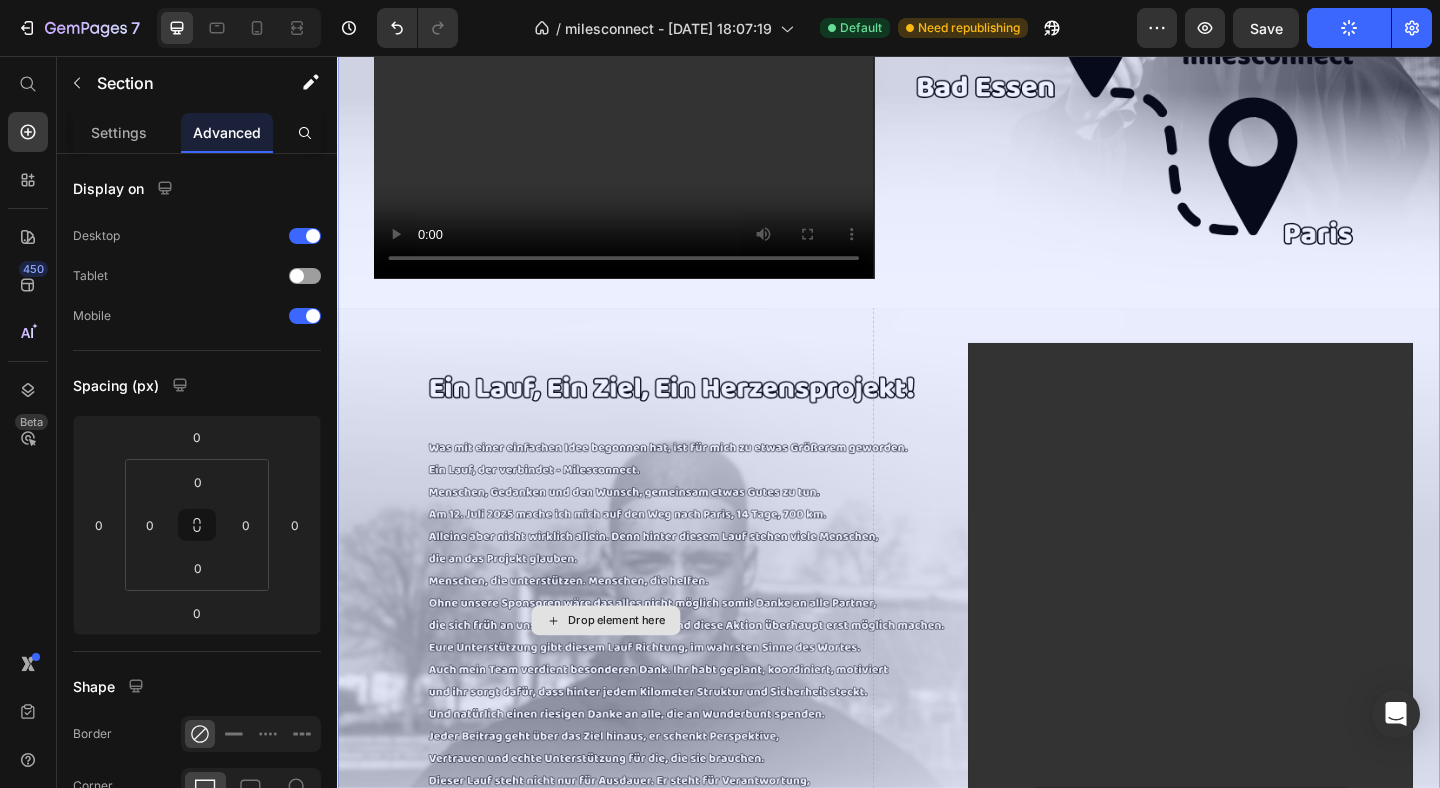 scroll, scrollTop: 0, scrollLeft: 0, axis: both 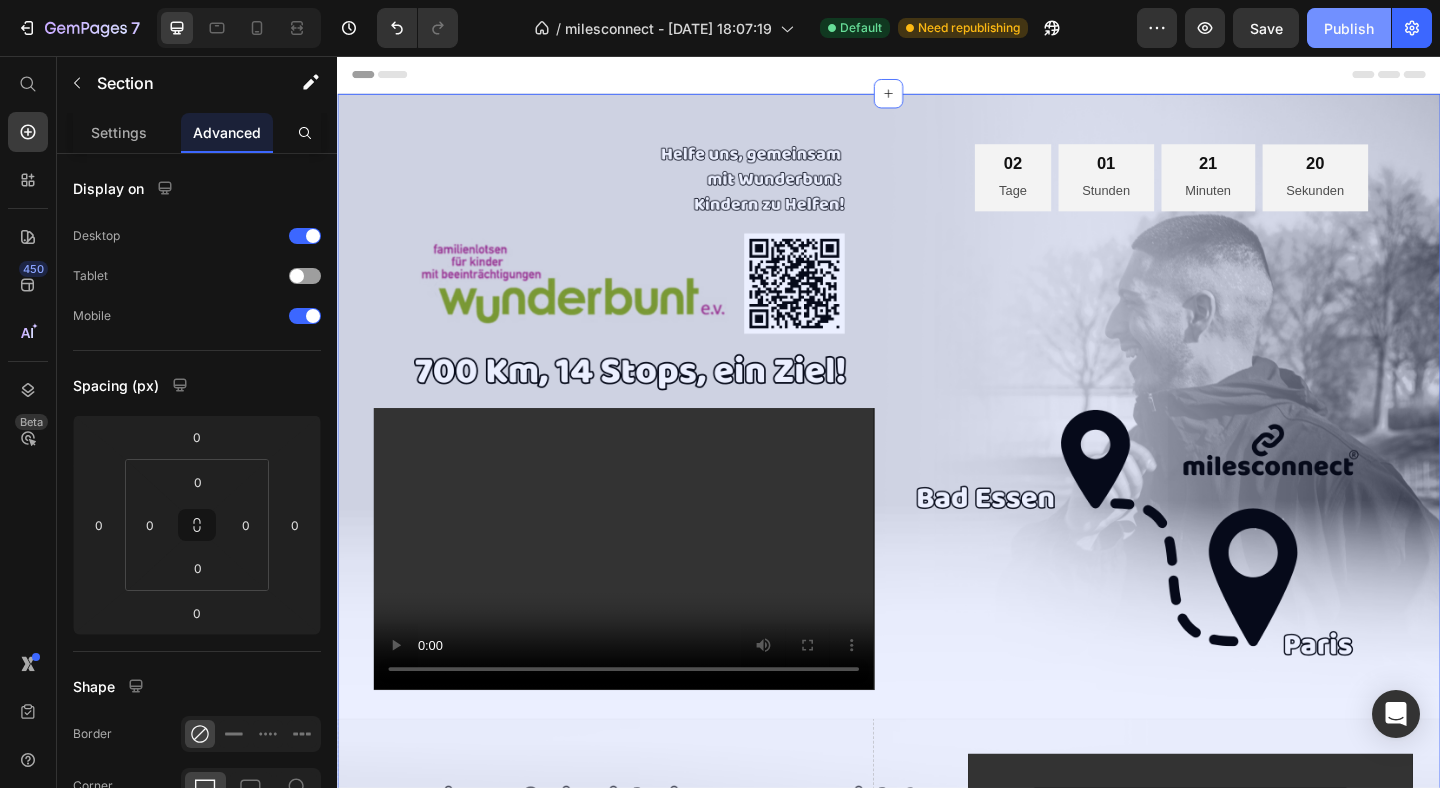 click on "Publish" at bounding box center [1349, 28] 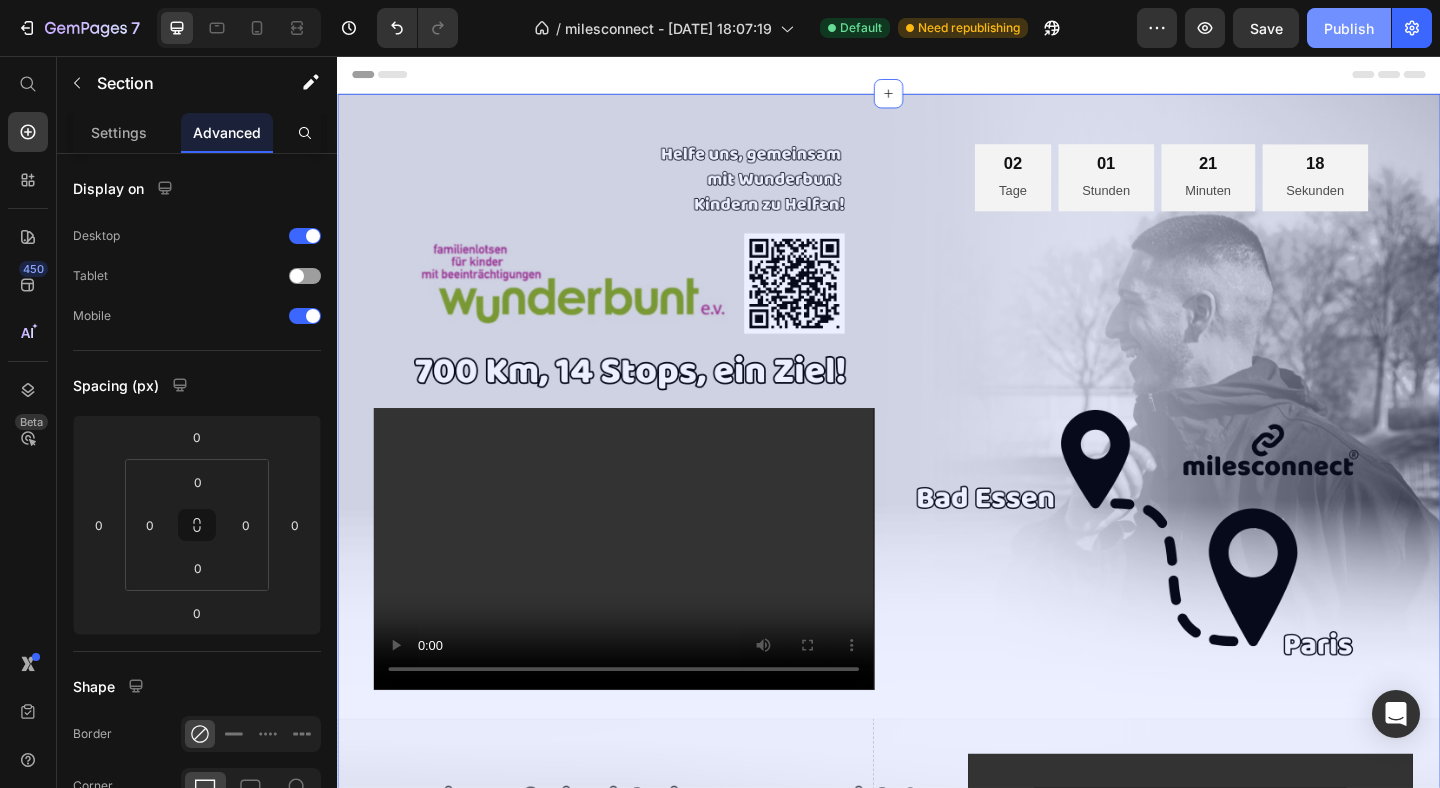 click on "Publish" at bounding box center (1349, 28) 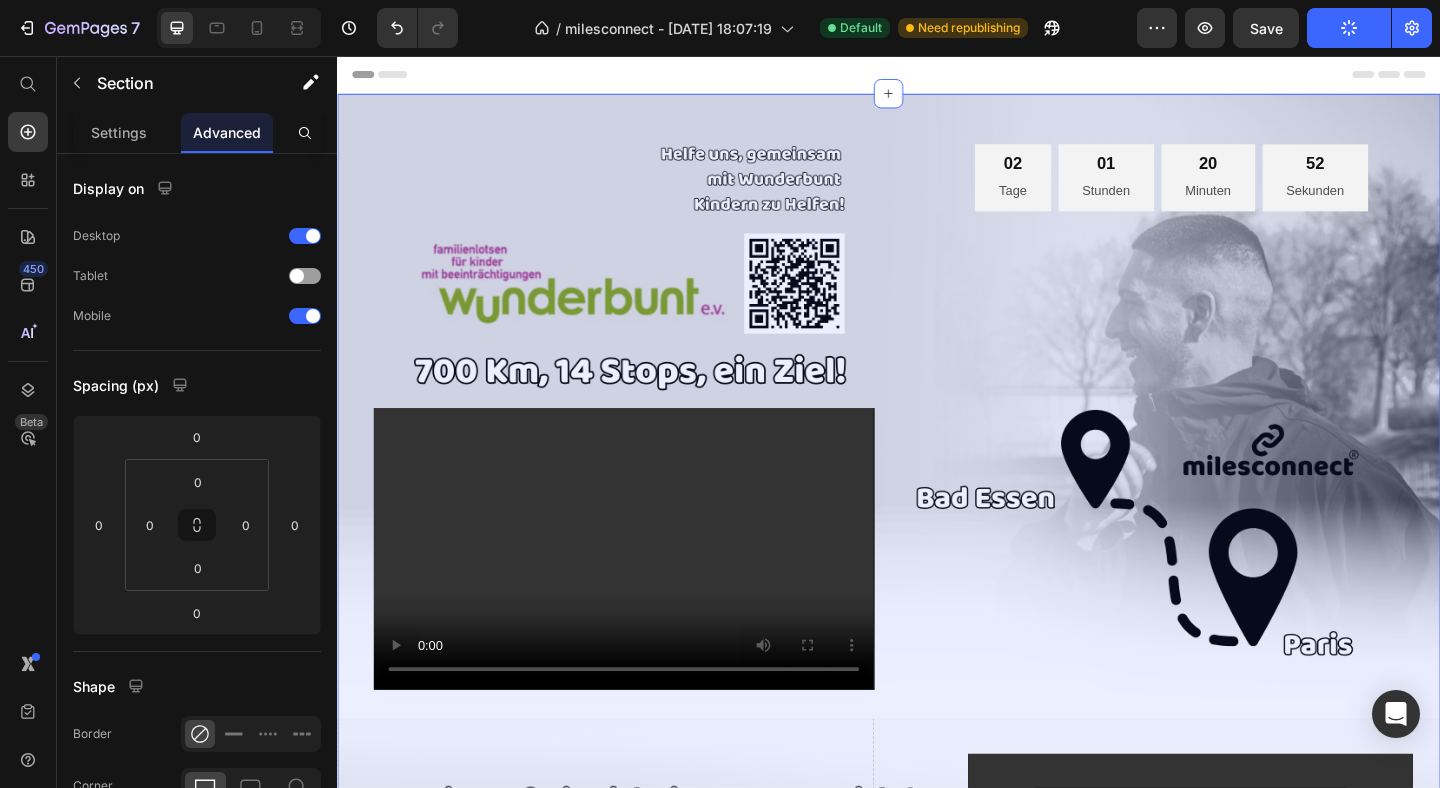 click on "Publish" 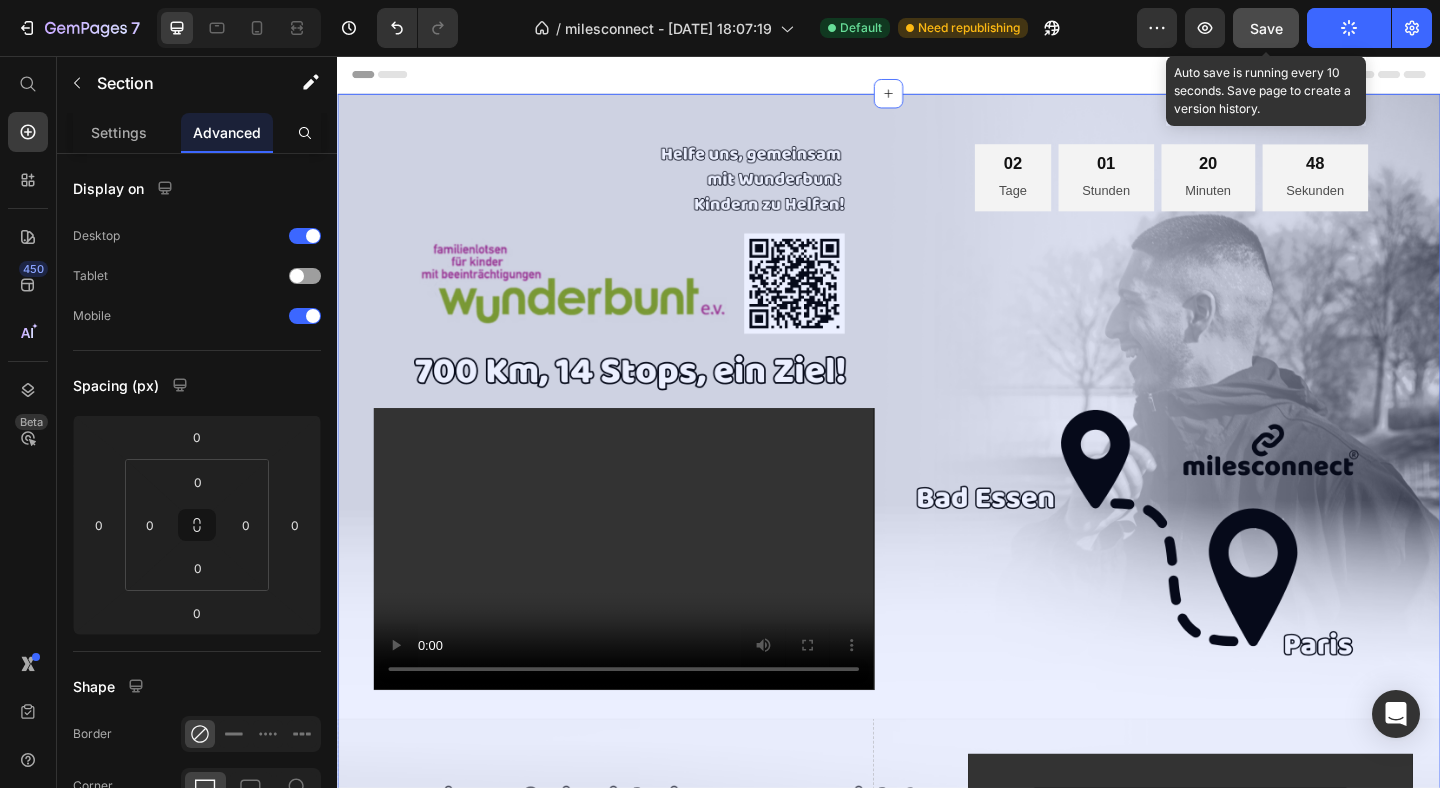 click on "Save" at bounding box center [1266, 28] 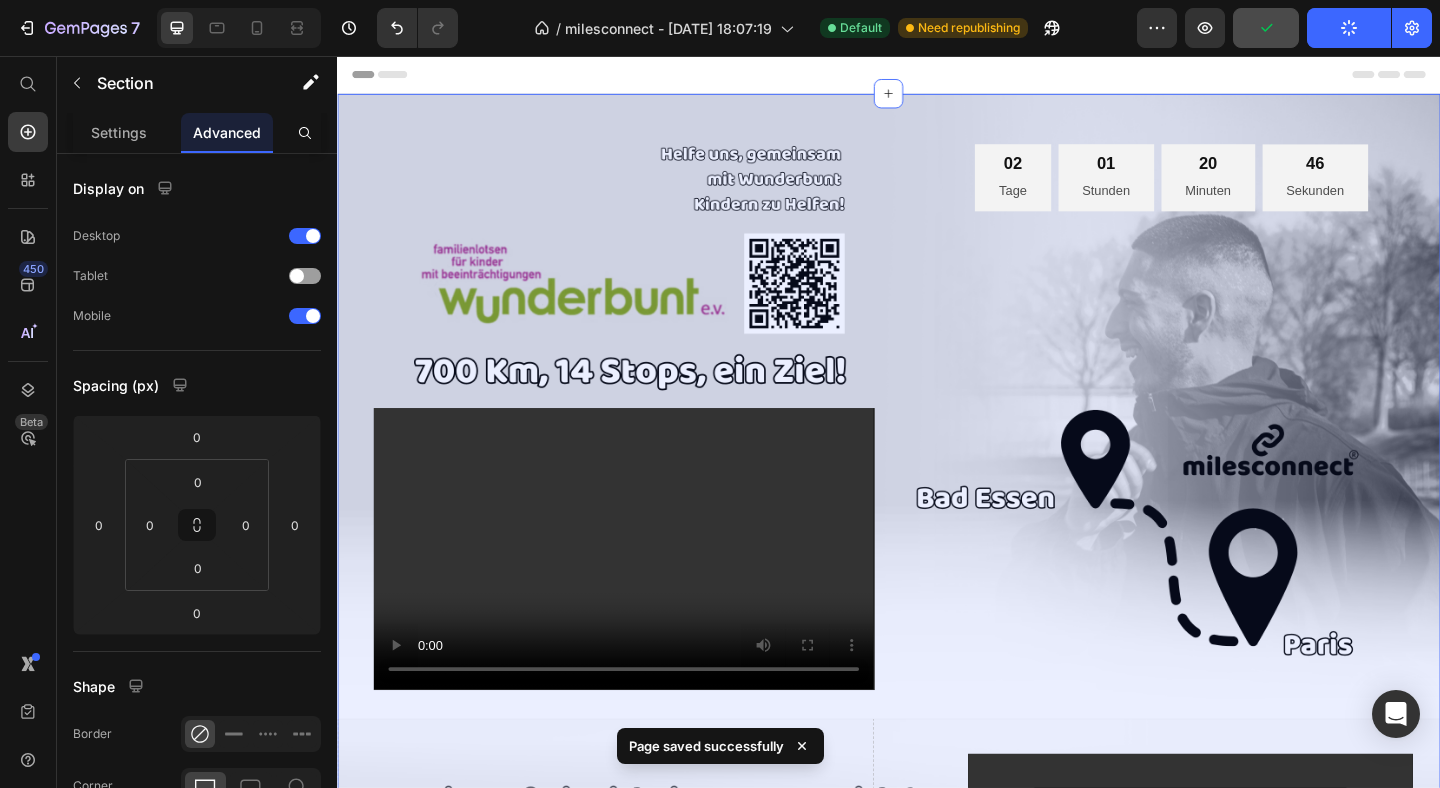 click on "Publish" 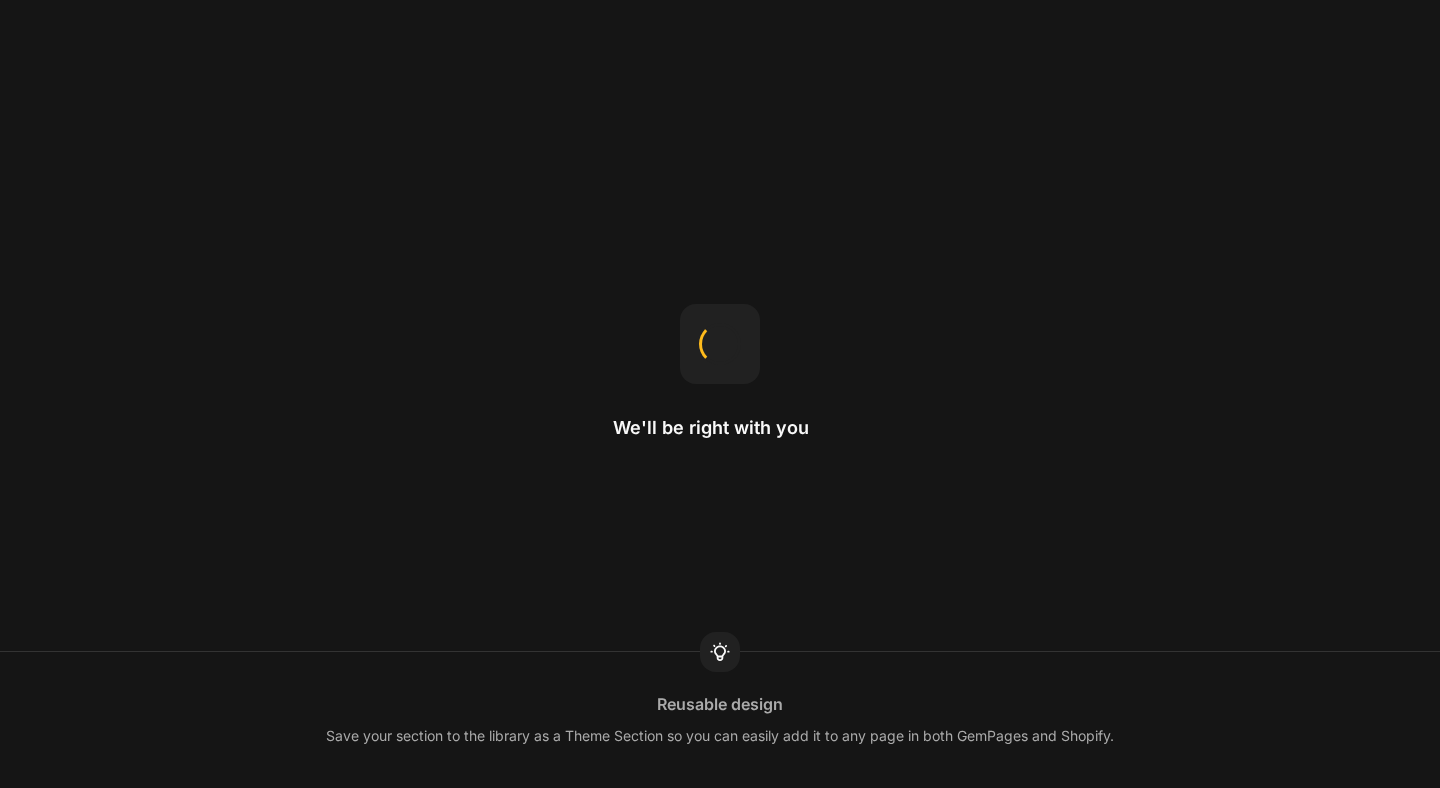 scroll, scrollTop: 0, scrollLeft: 0, axis: both 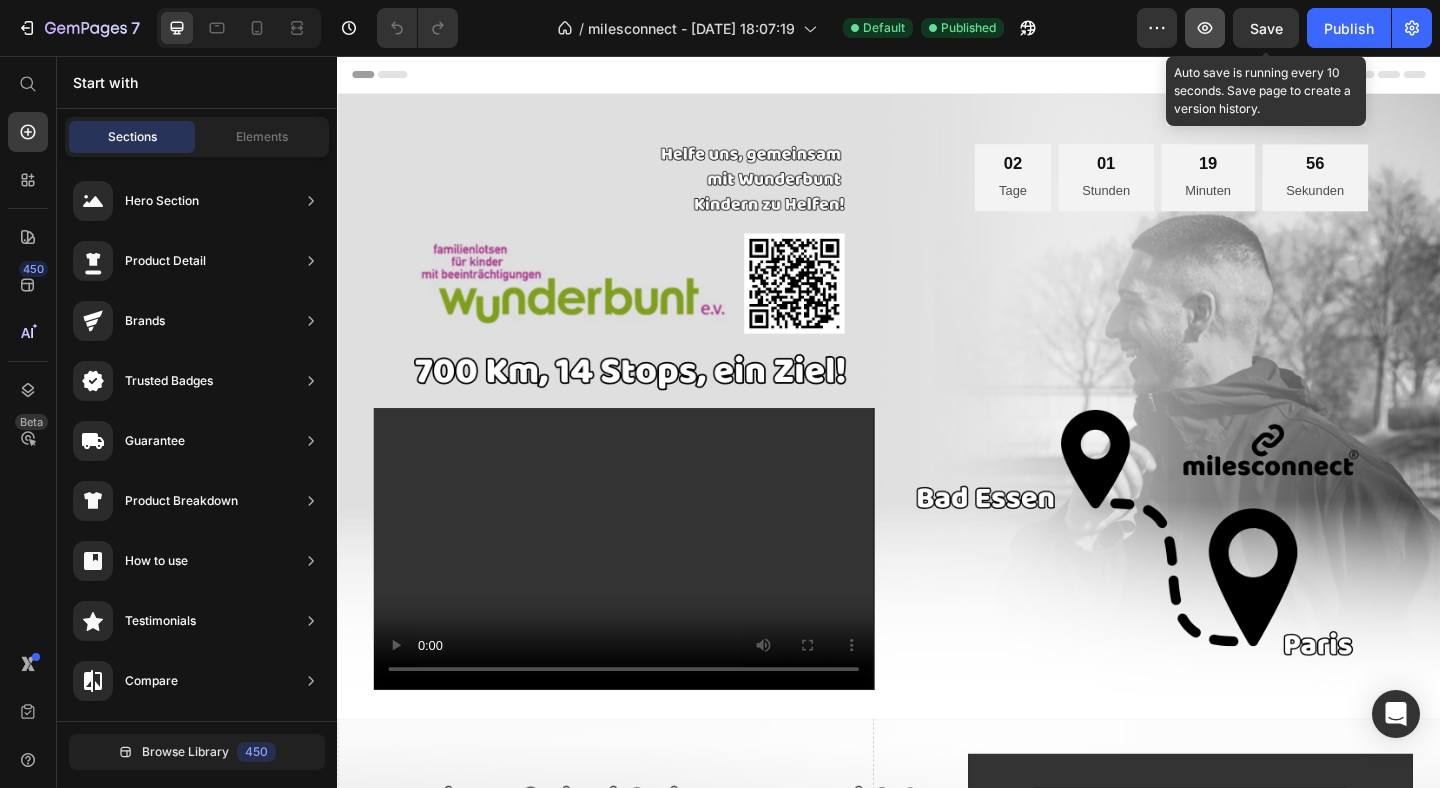 click 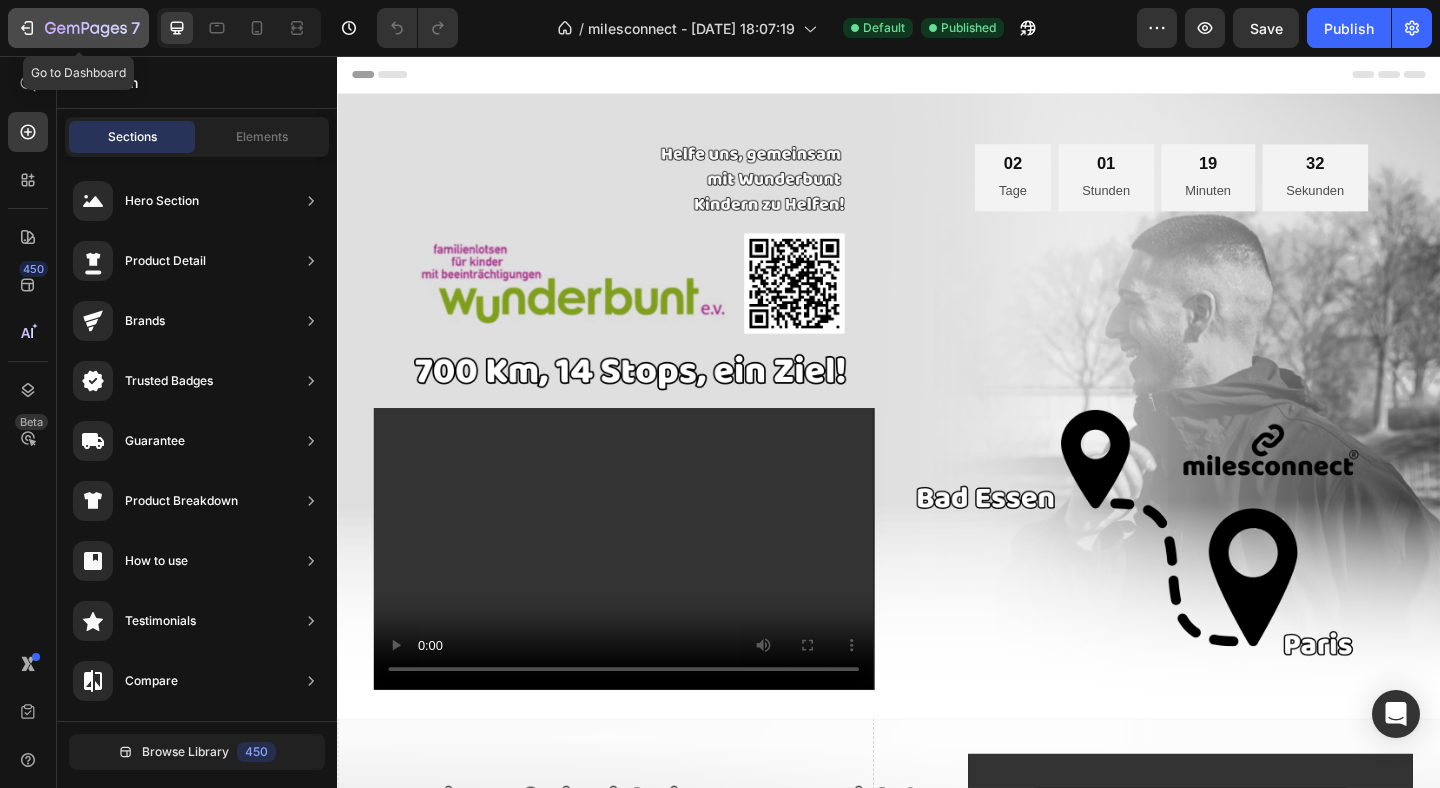 click 